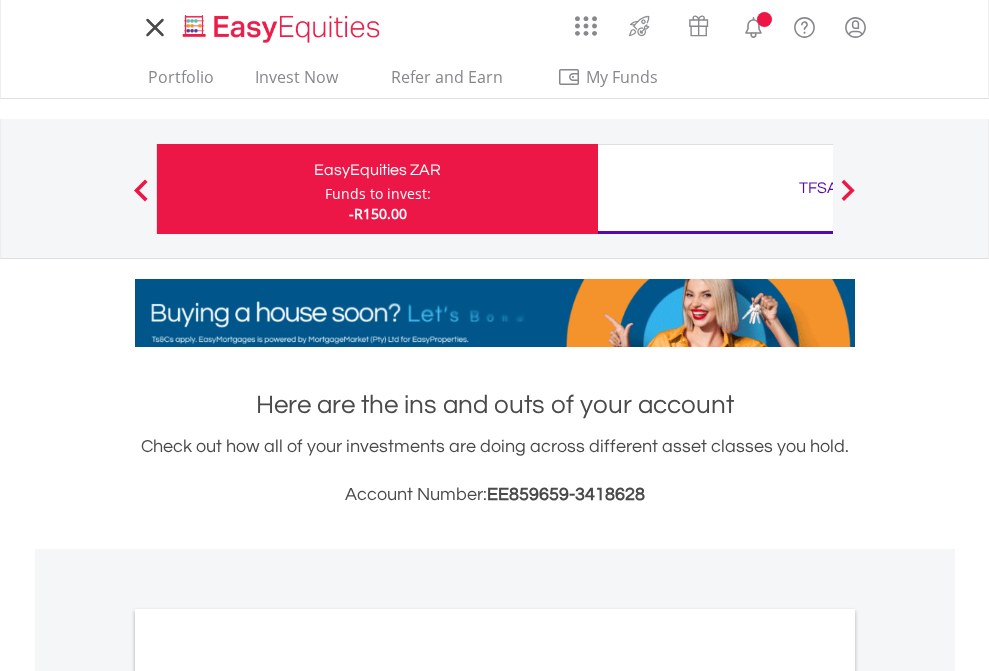 scroll, scrollTop: 0, scrollLeft: 0, axis: both 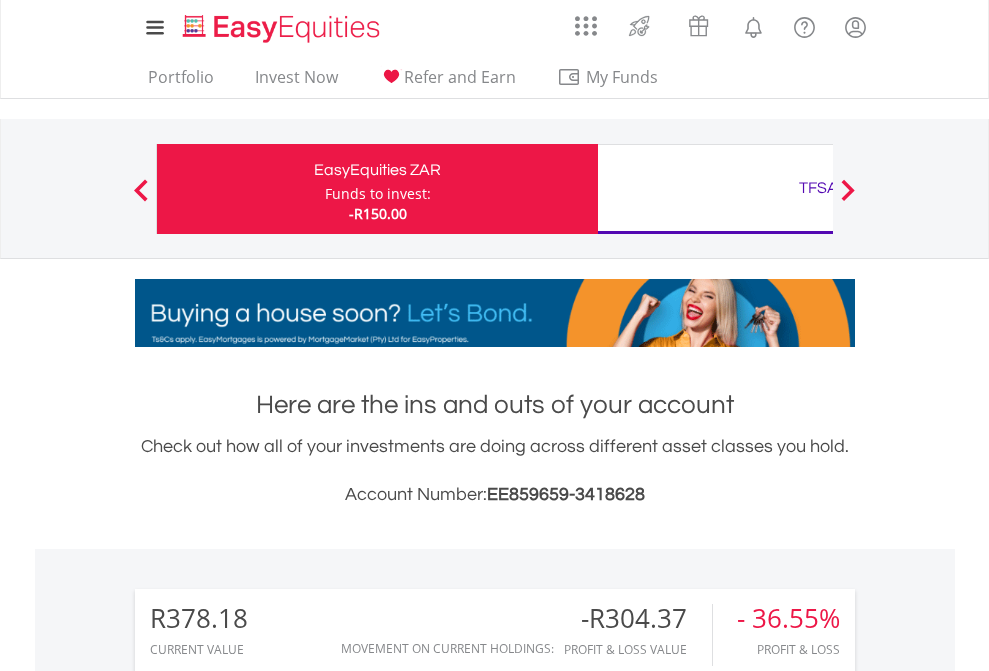 click on "Funds to invest:" at bounding box center (378, 194) 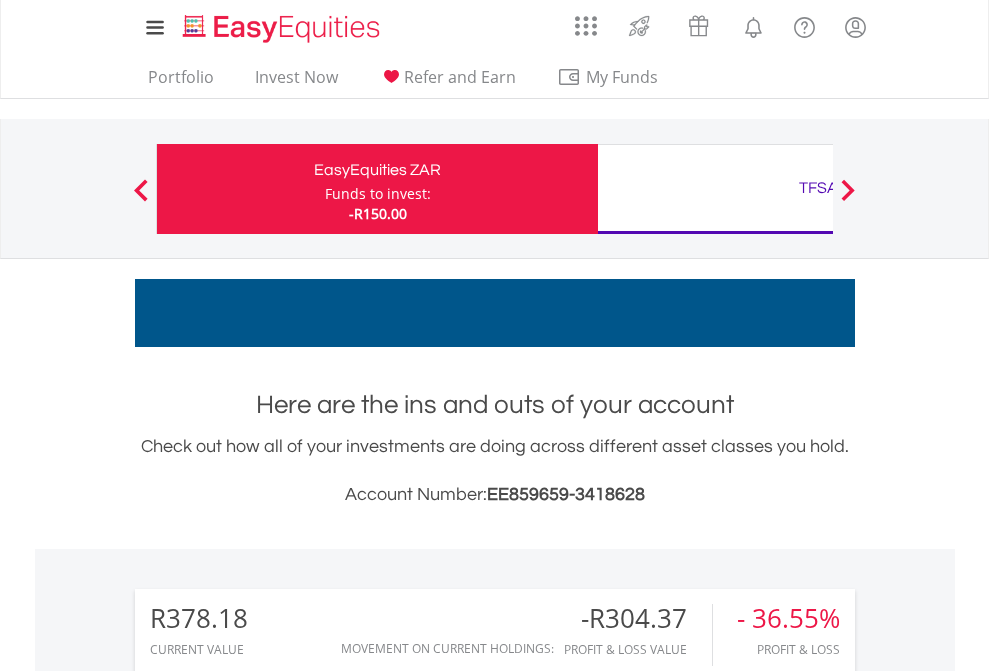 scroll, scrollTop: 999808, scrollLeft: 999687, axis: both 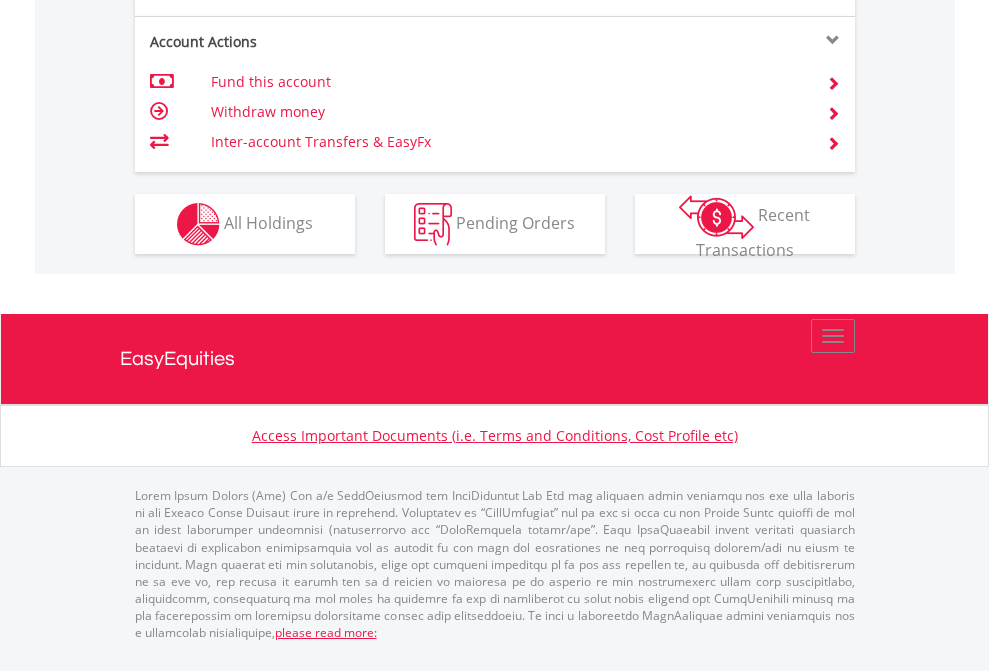click on "Investment types" at bounding box center (706, -337) 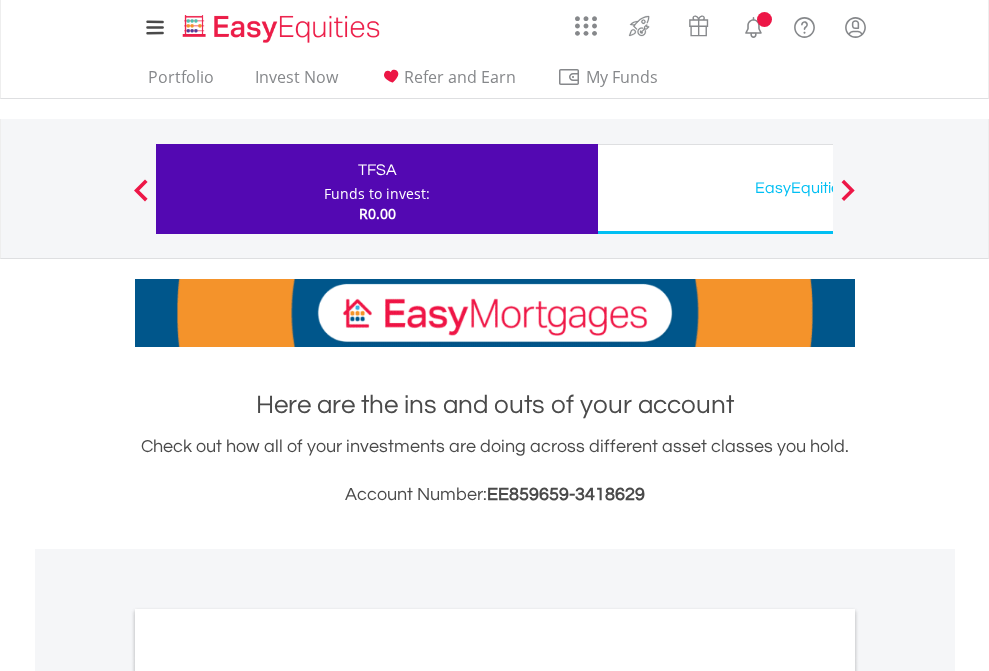 scroll, scrollTop: 0, scrollLeft: 0, axis: both 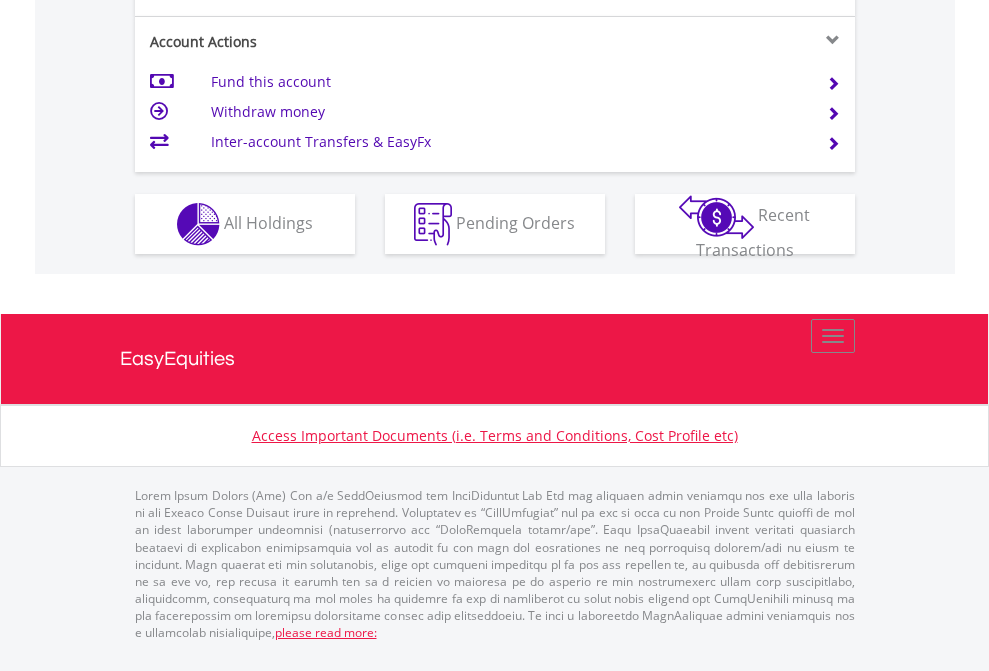 click on "Investment types" at bounding box center [706, -337] 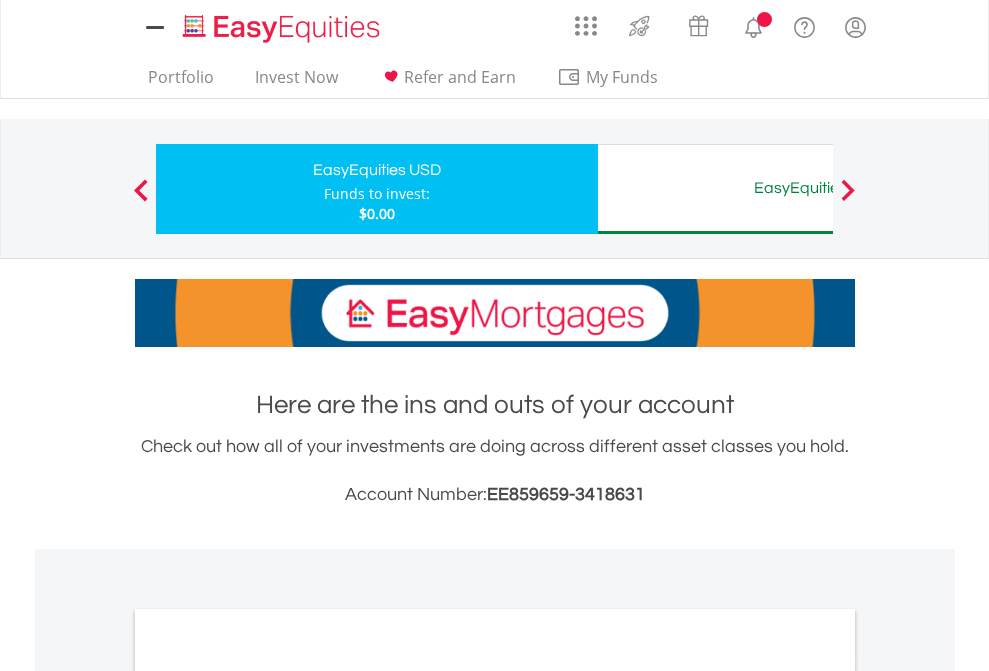 scroll, scrollTop: 0, scrollLeft: 0, axis: both 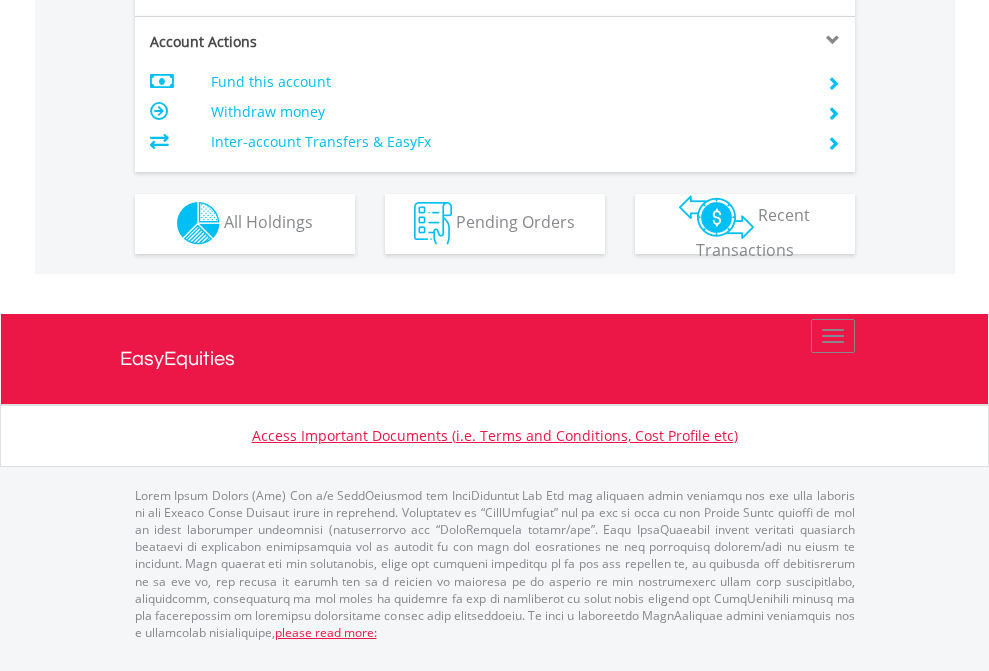 click on "Investment types" at bounding box center [706, -353] 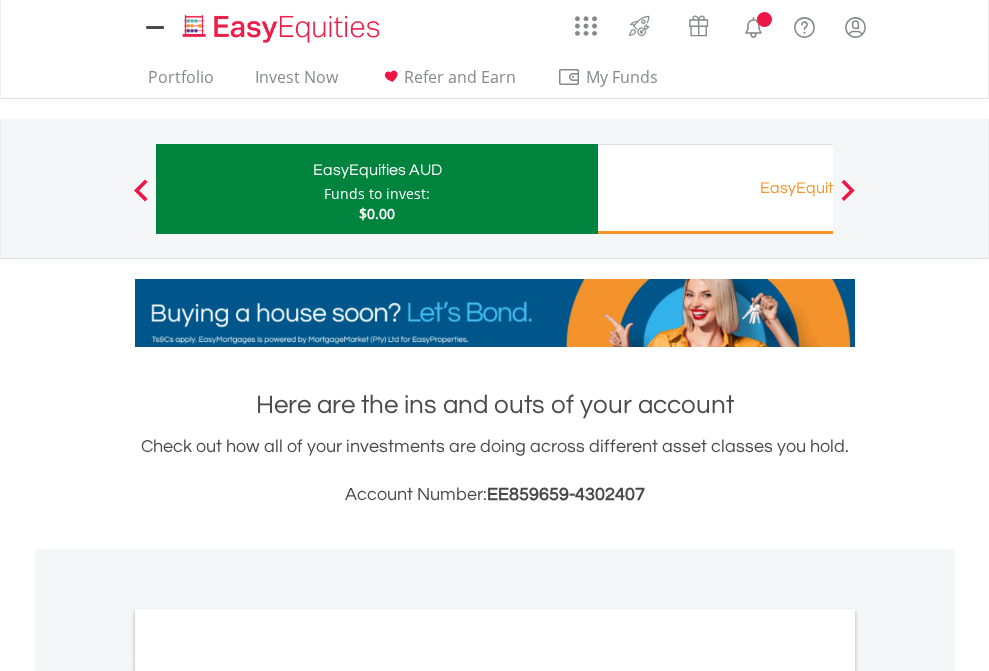 scroll, scrollTop: 0, scrollLeft: 0, axis: both 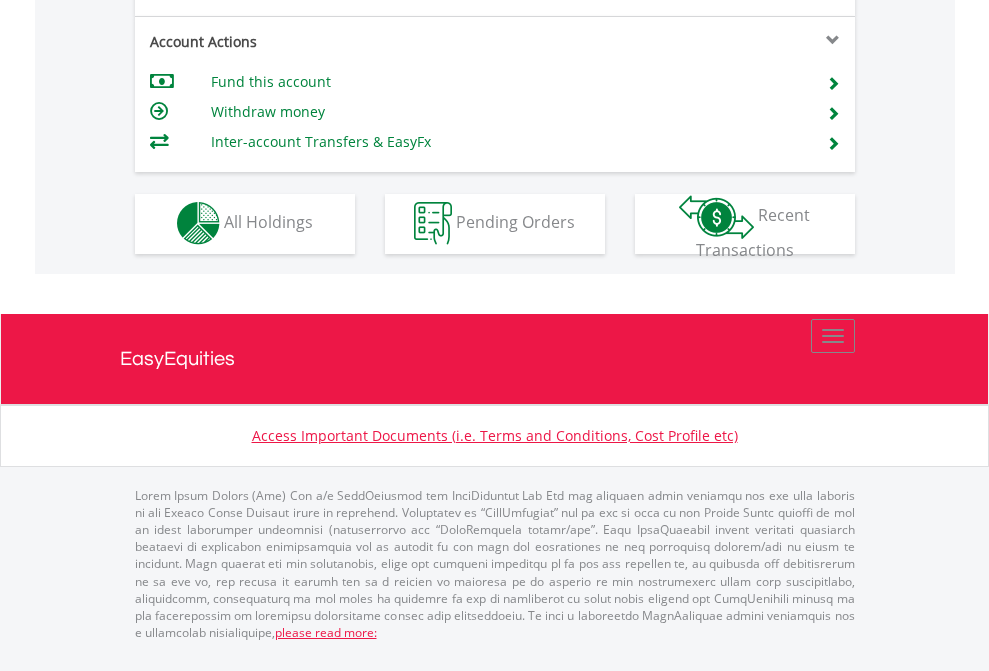 click on "Investment types" at bounding box center (706, -353) 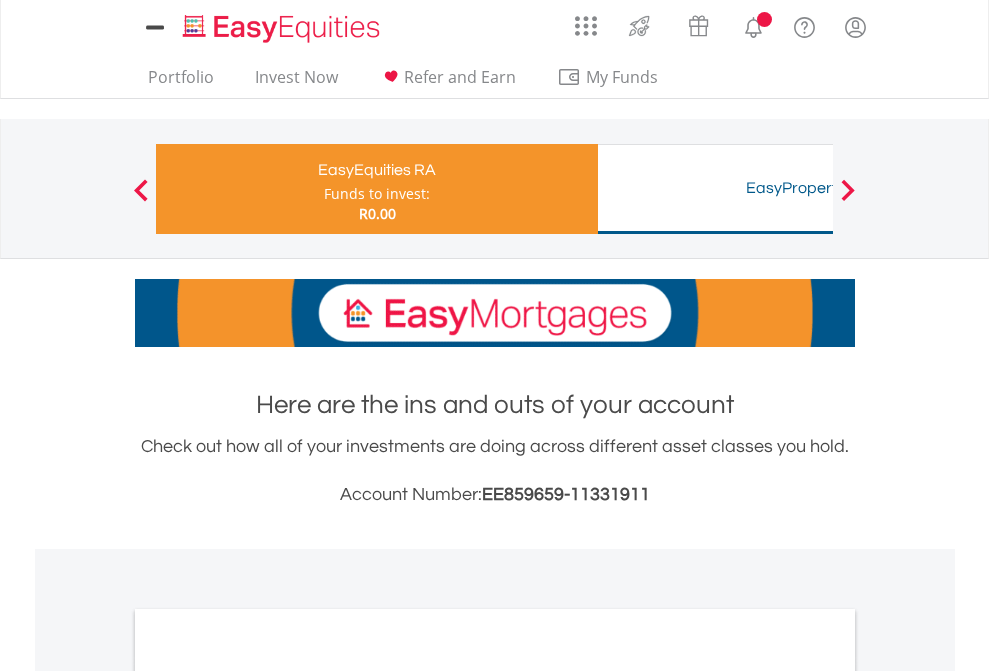 scroll, scrollTop: 0, scrollLeft: 0, axis: both 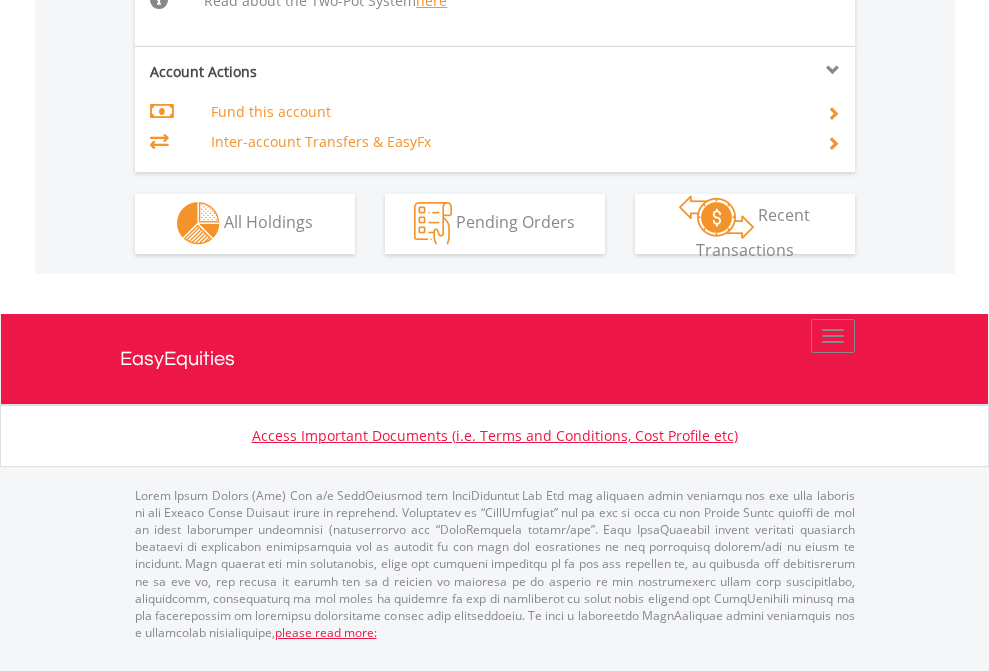 click on "Investment types" at bounding box center (706, -534) 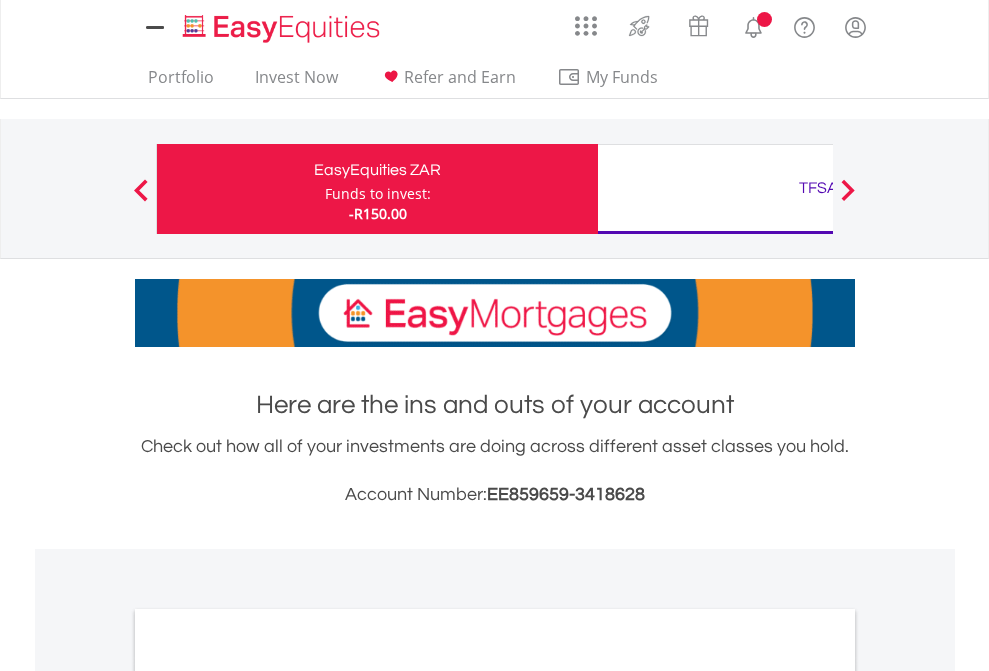 scroll, scrollTop: 0, scrollLeft: 0, axis: both 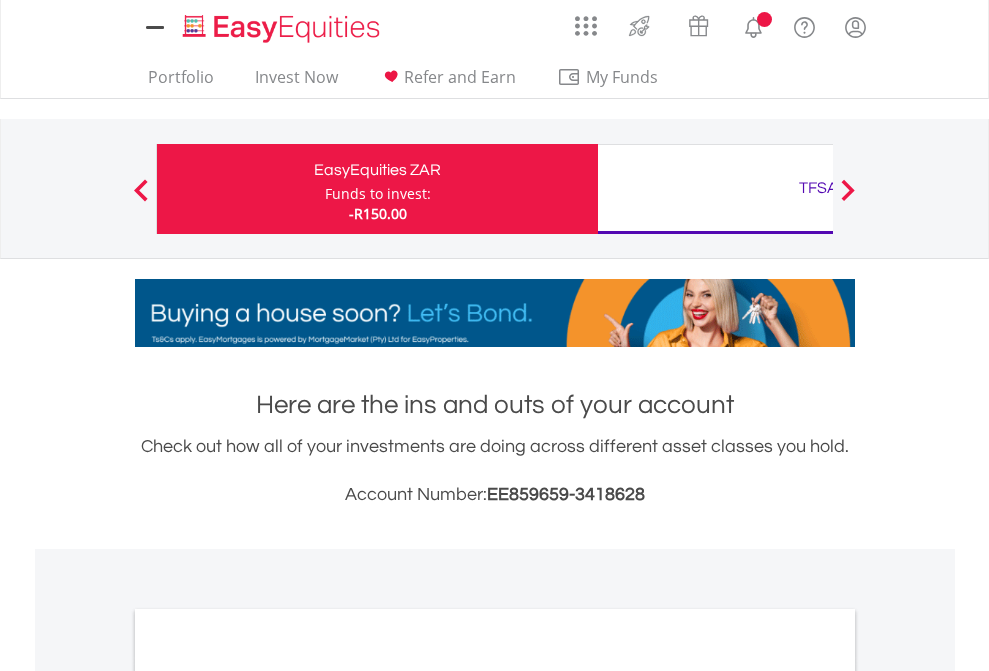 click on "All Holdings" at bounding box center (268, 1096) 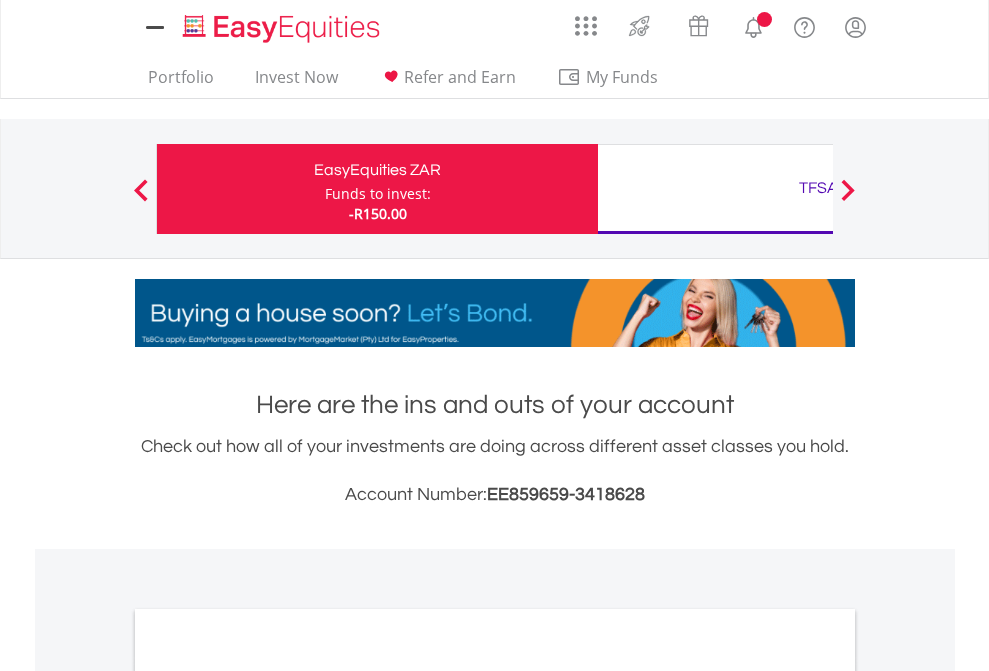 scroll, scrollTop: 1202, scrollLeft: 0, axis: vertical 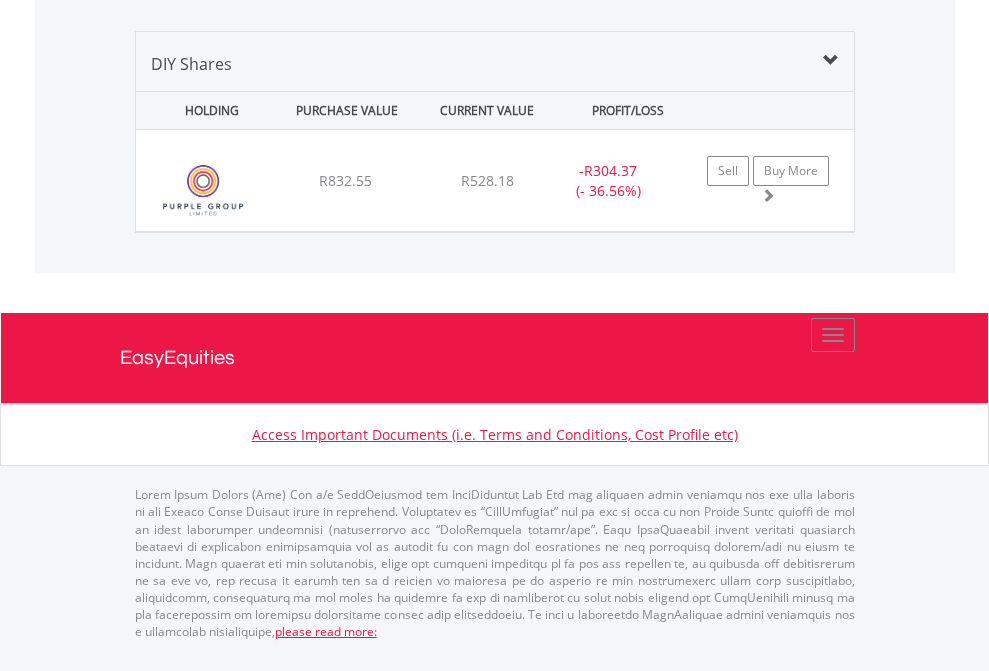 click on "TFSA" at bounding box center (818, -1339) 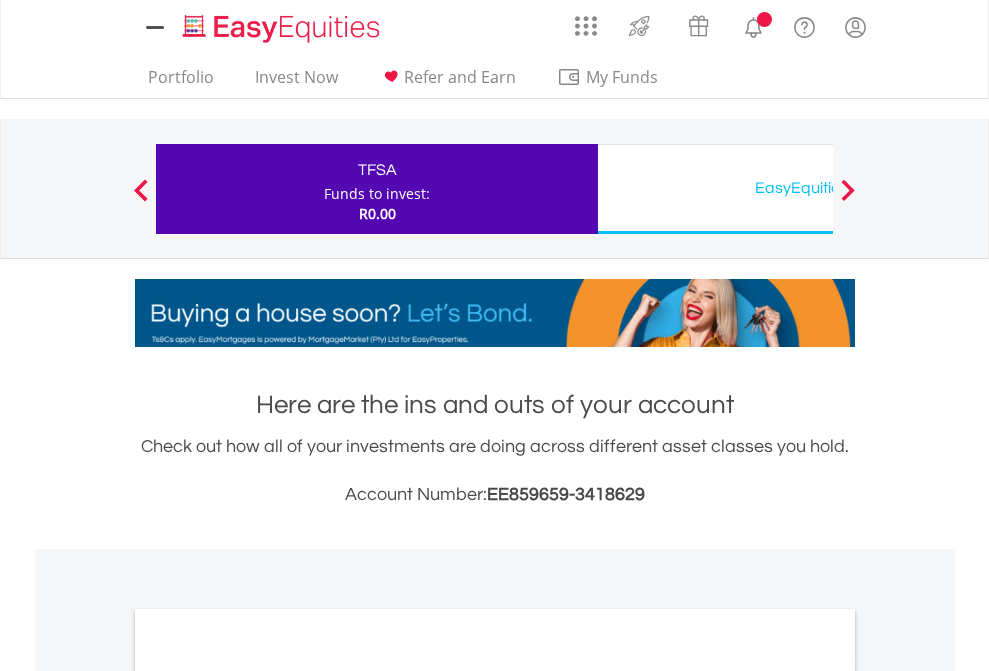 click on "All Holdings" at bounding box center [268, 1096] 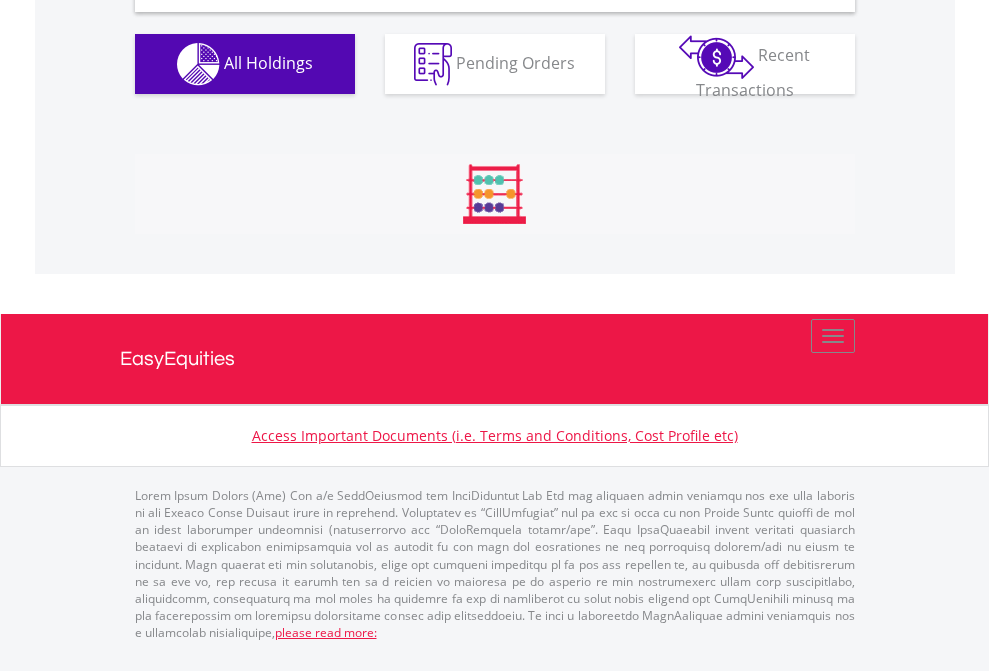 scroll, scrollTop: 1933, scrollLeft: 0, axis: vertical 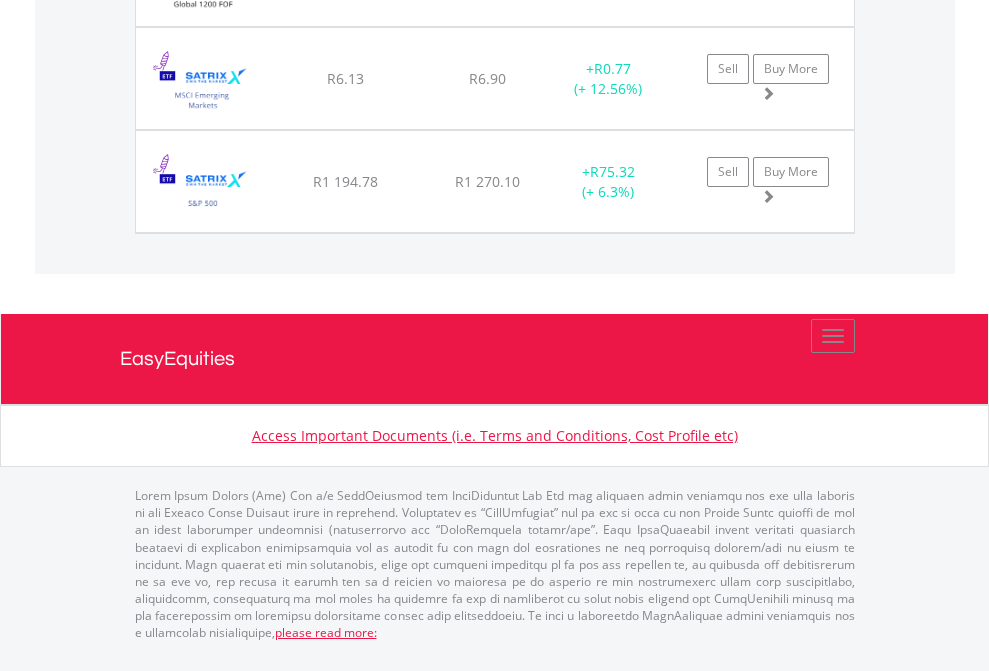 click on "EasyEquities USD" at bounding box center (818, -1277) 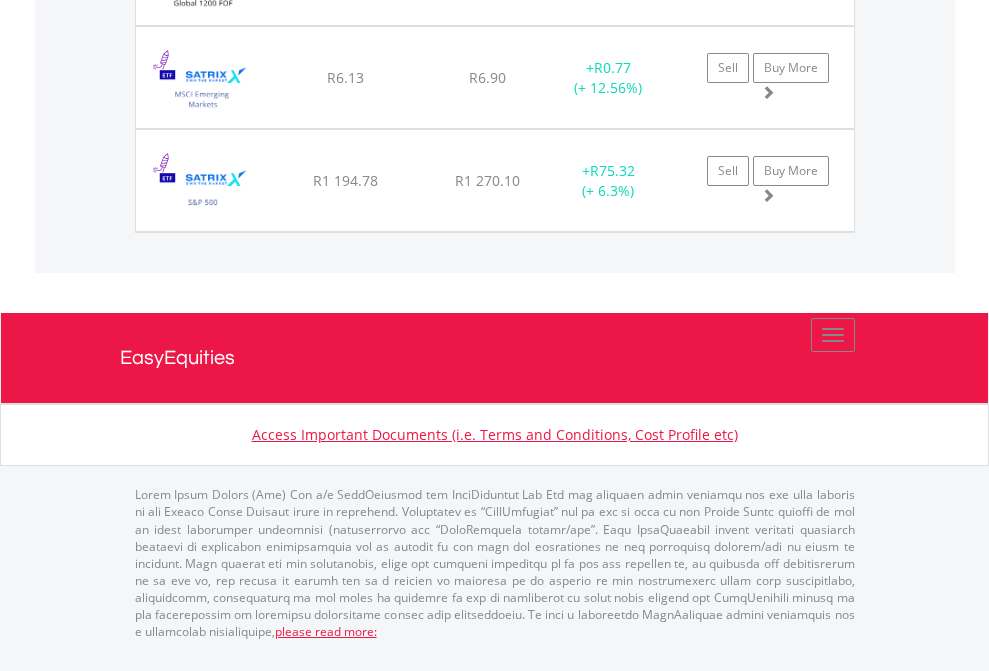 scroll, scrollTop: 144, scrollLeft: 0, axis: vertical 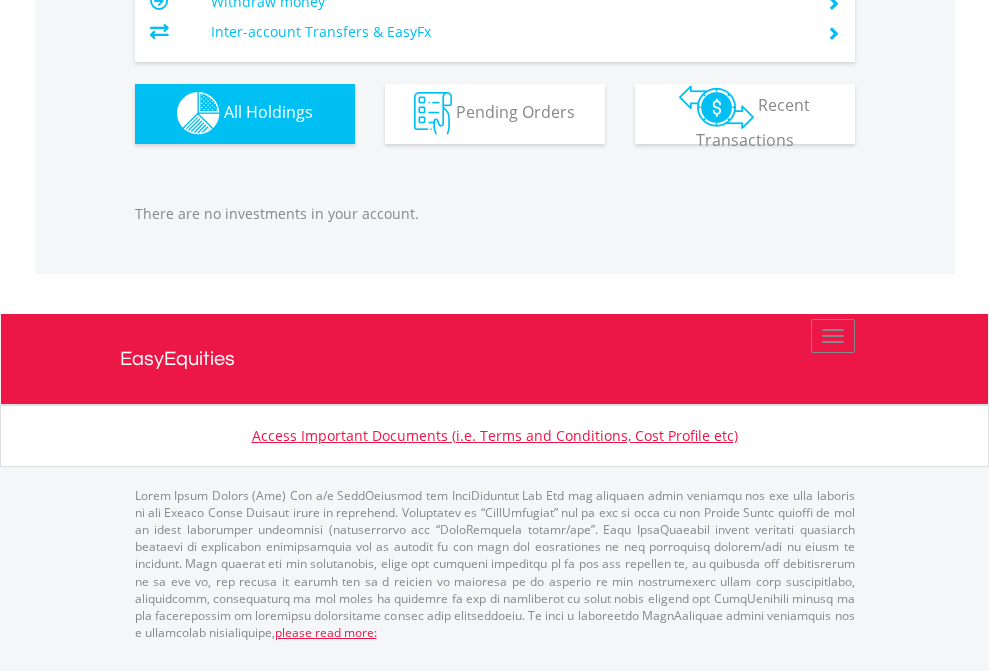 click on "EasyEquities AUD" at bounding box center [818, -1142] 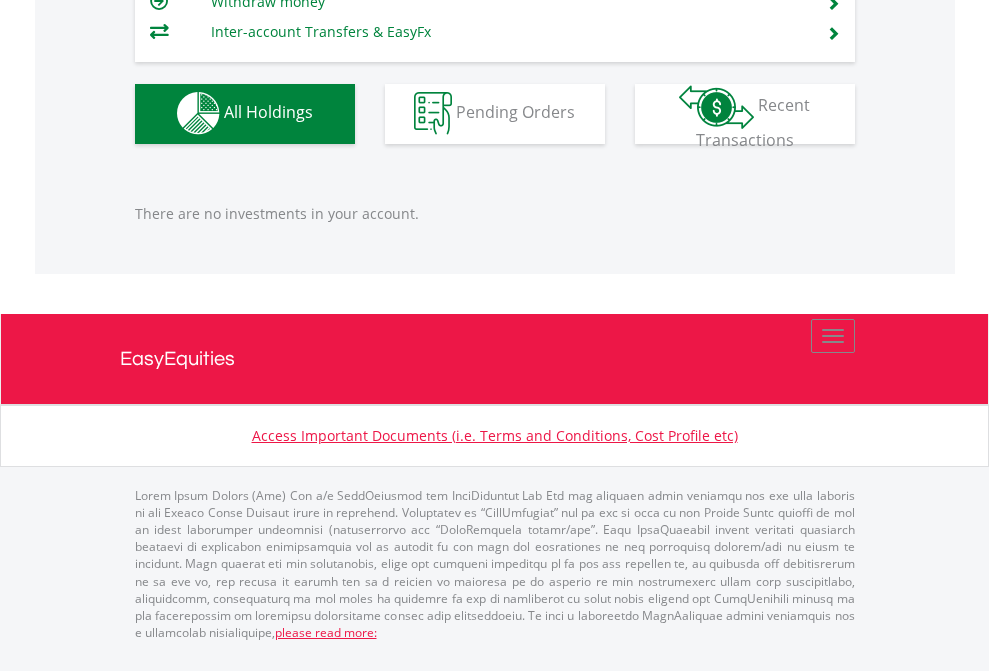 scroll, scrollTop: 1980, scrollLeft: 0, axis: vertical 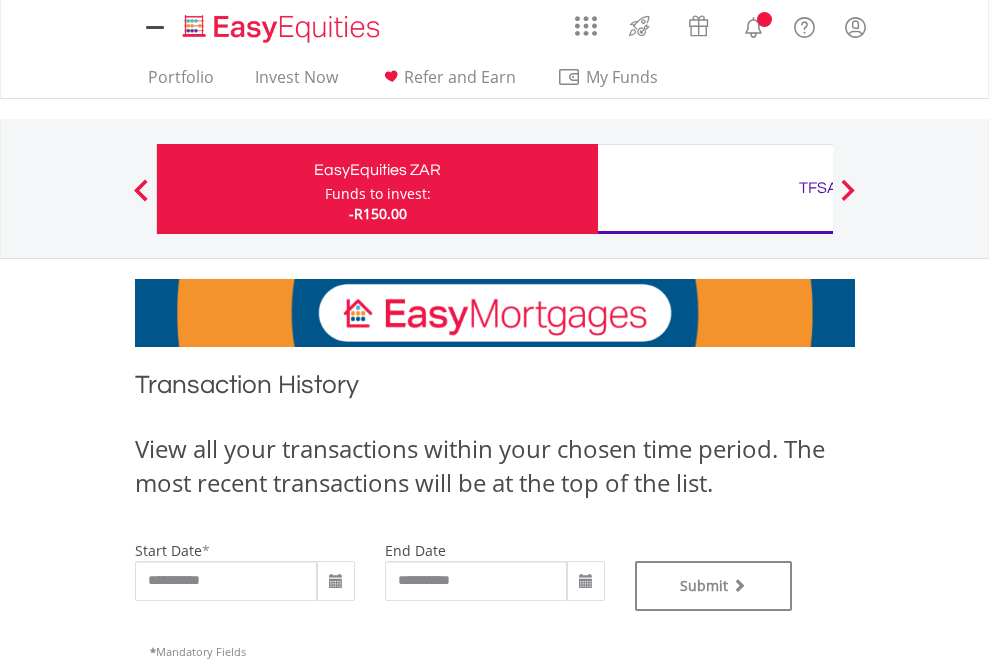 type on "**********" 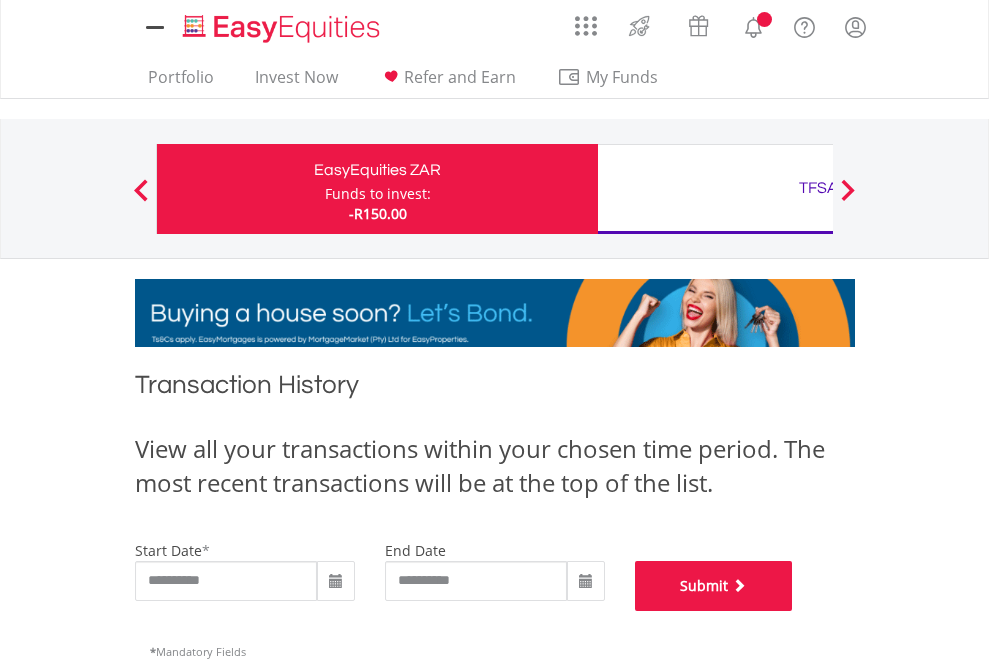 click on "Submit" at bounding box center [714, 586] 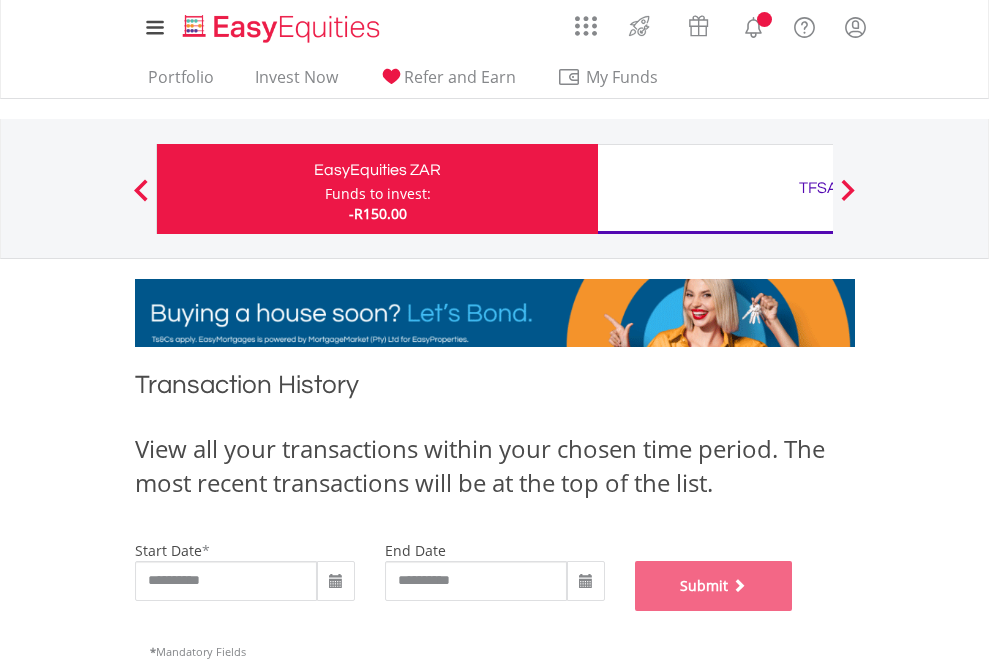 scroll, scrollTop: 811, scrollLeft: 0, axis: vertical 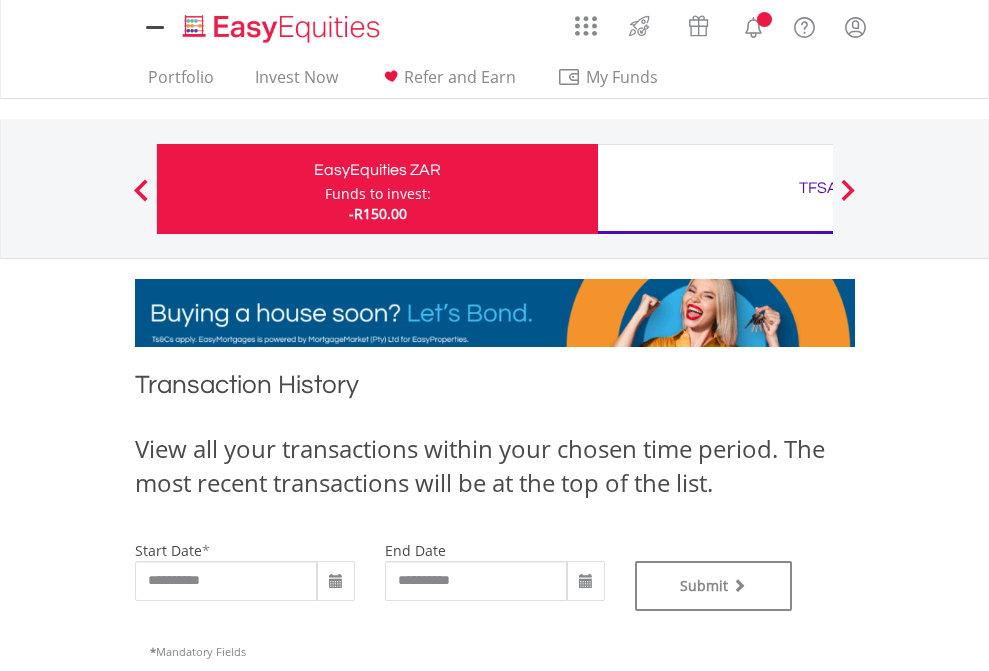 click on "TFSA" at bounding box center (818, 188) 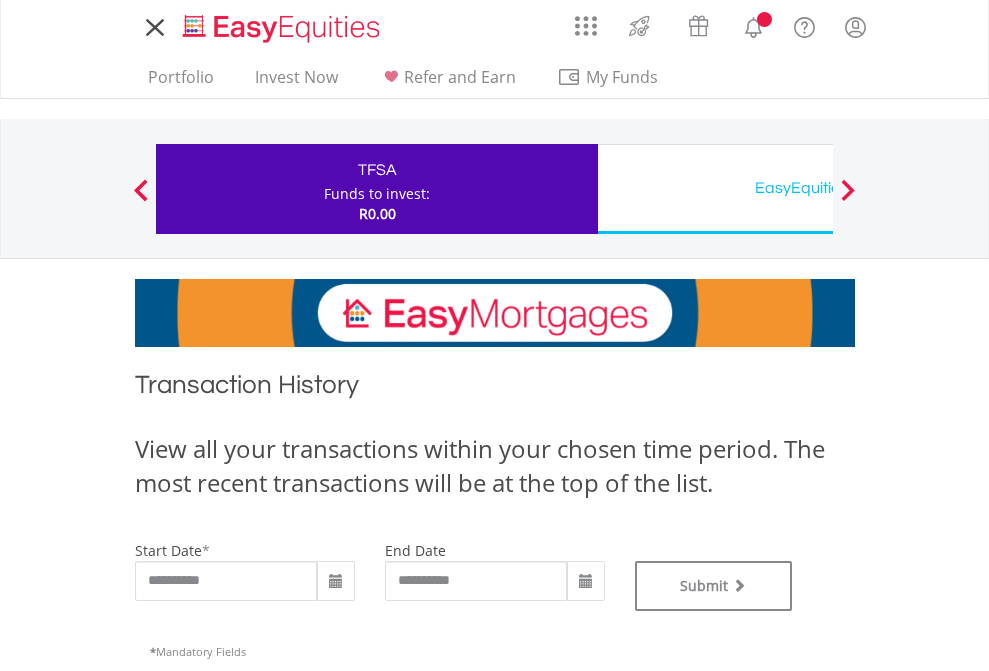 scroll, scrollTop: 0, scrollLeft: 0, axis: both 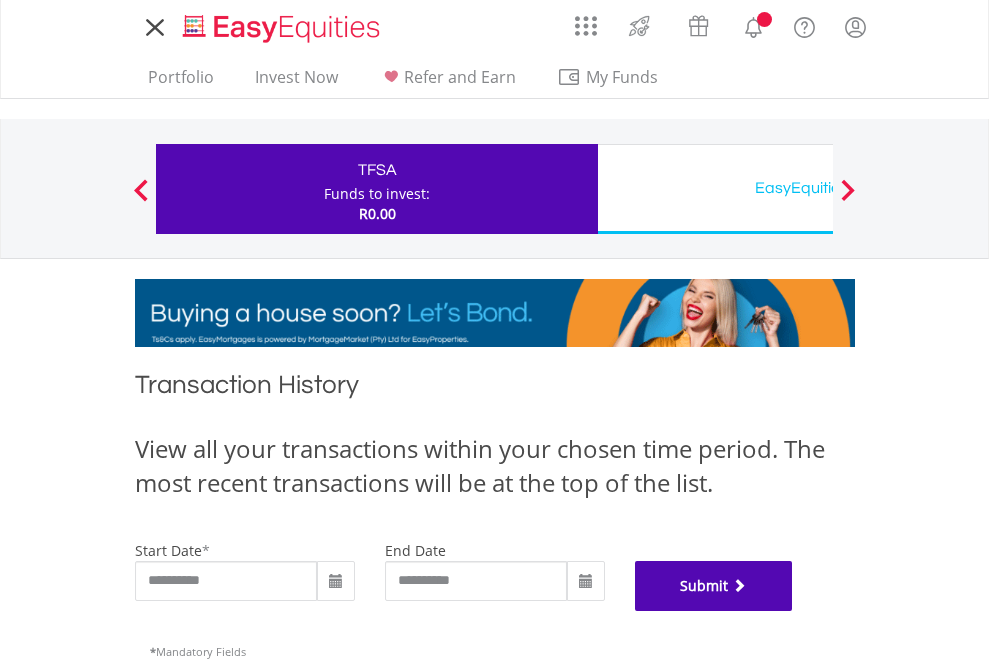 click on "Submit" at bounding box center [714, 586] 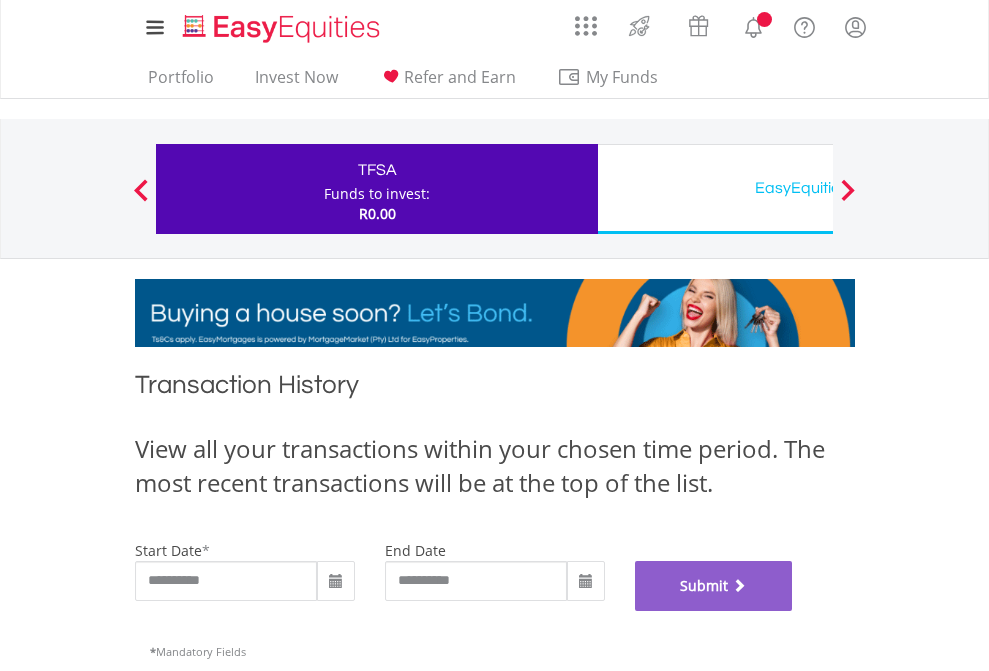 scroll, scrollTop: 811, scrollLeft: 0, axis: vertical 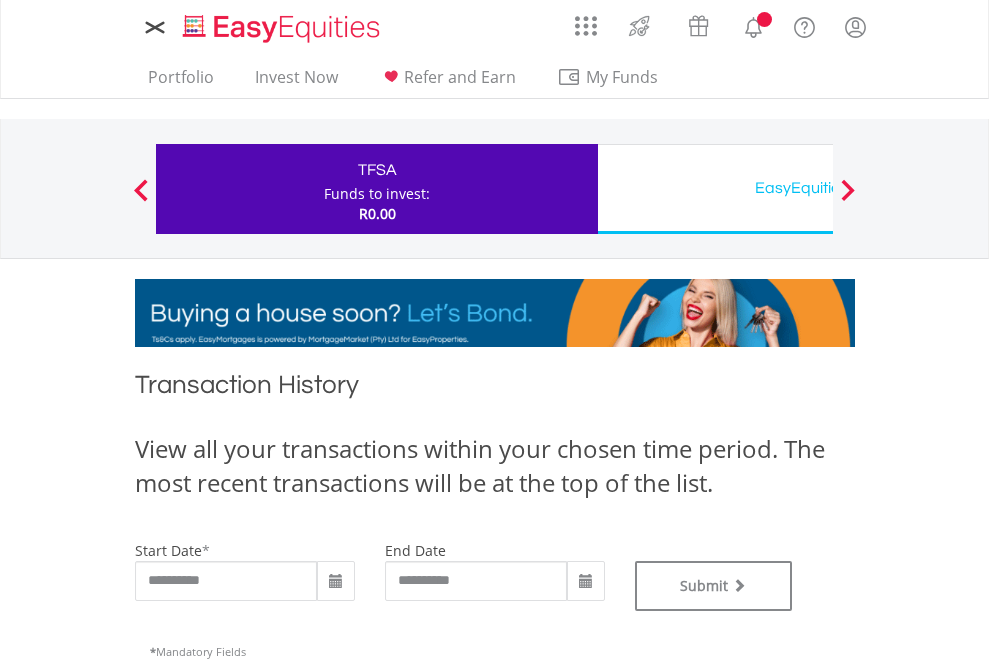 click on "EasyEquities USD" at bounding box center [818, 188] 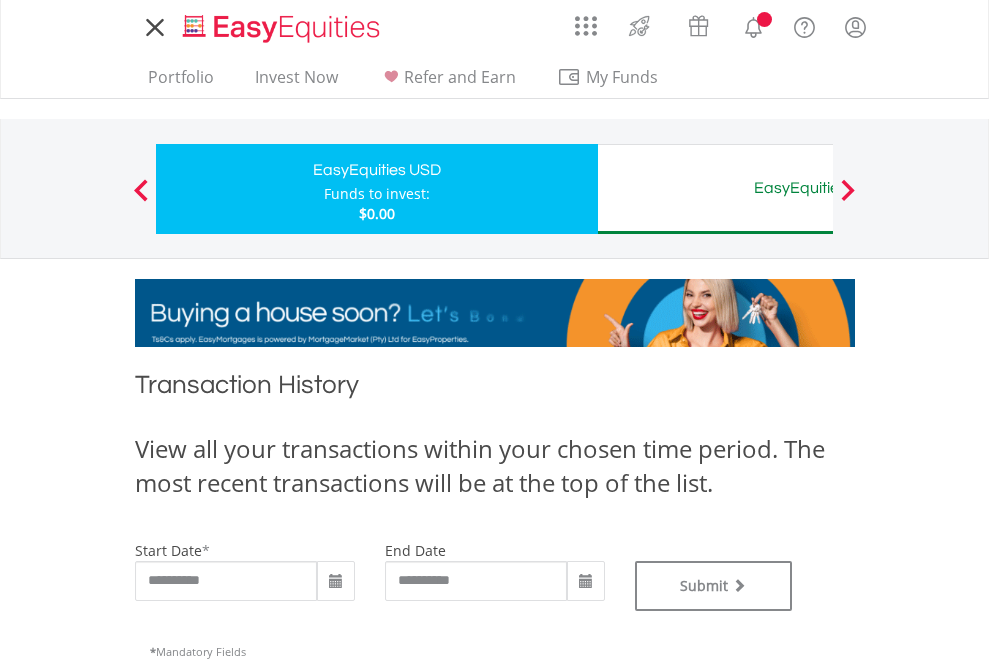 scroll, scrollTop: 0, scrollLeft: 0, axis: both 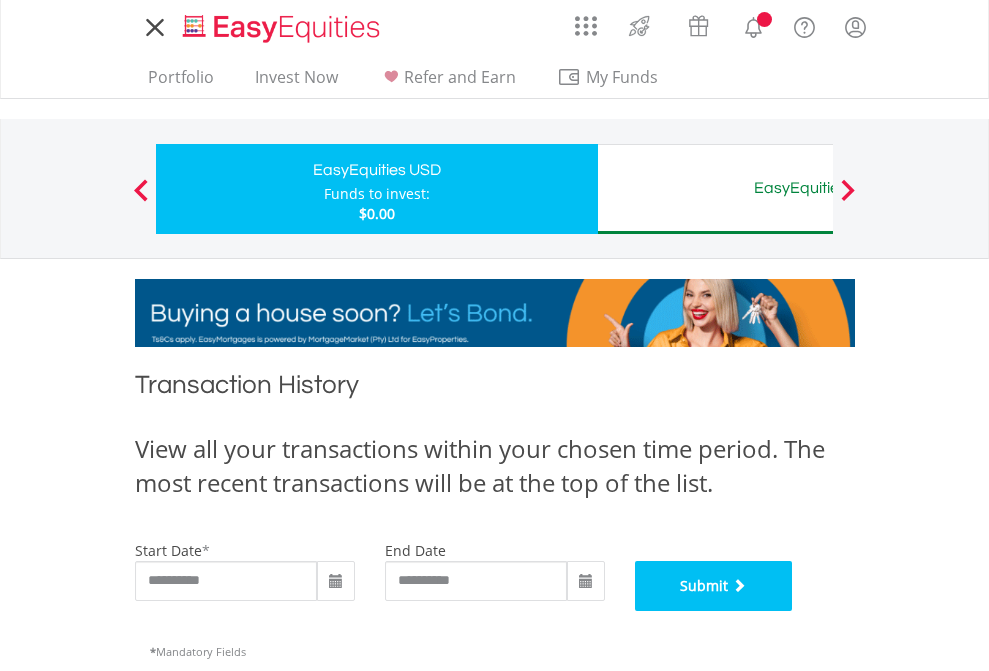 click on "Submit" at bounding box center (714, 586) 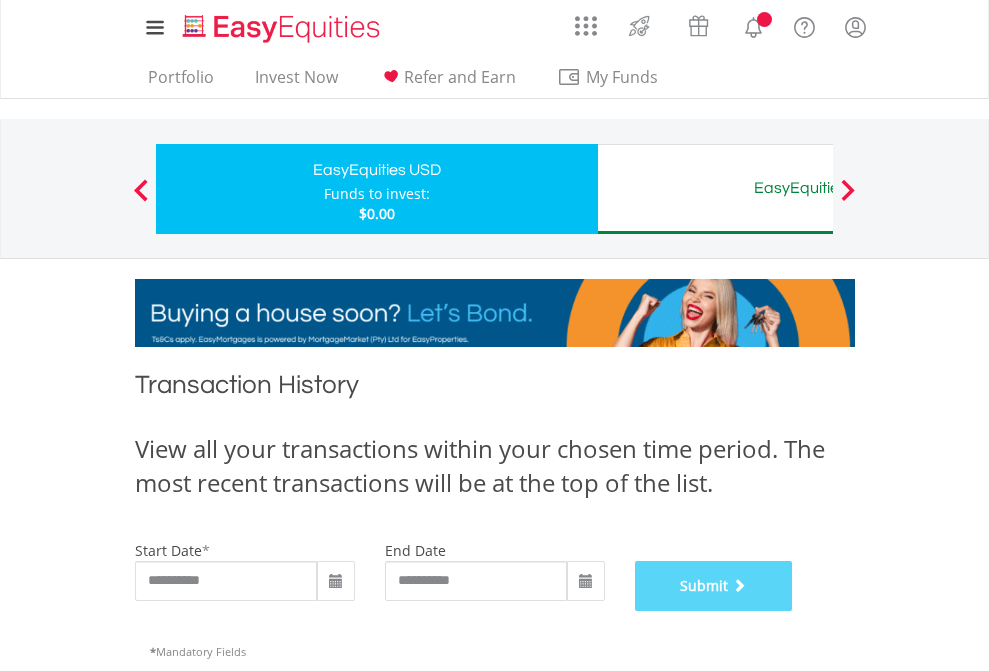 scroll, scrollTop: 811, scrollLeft: 0, axis: vertical 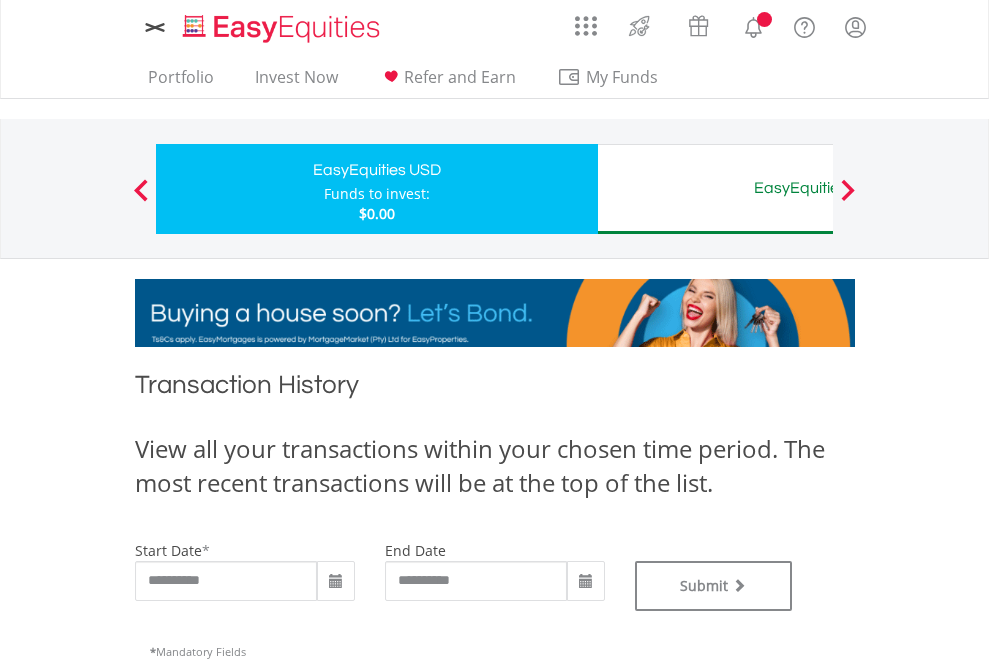 click on "EasyEquities AUD" at bounding box center [818, 188] 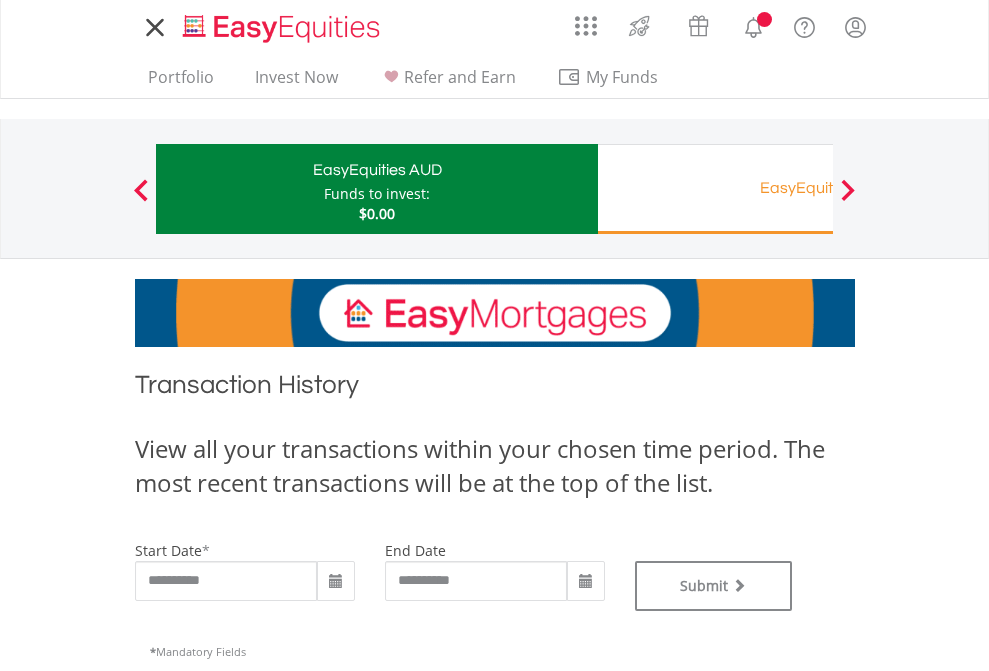 scroll, scrollTop: 0, scrollLeft: 0, axis: both 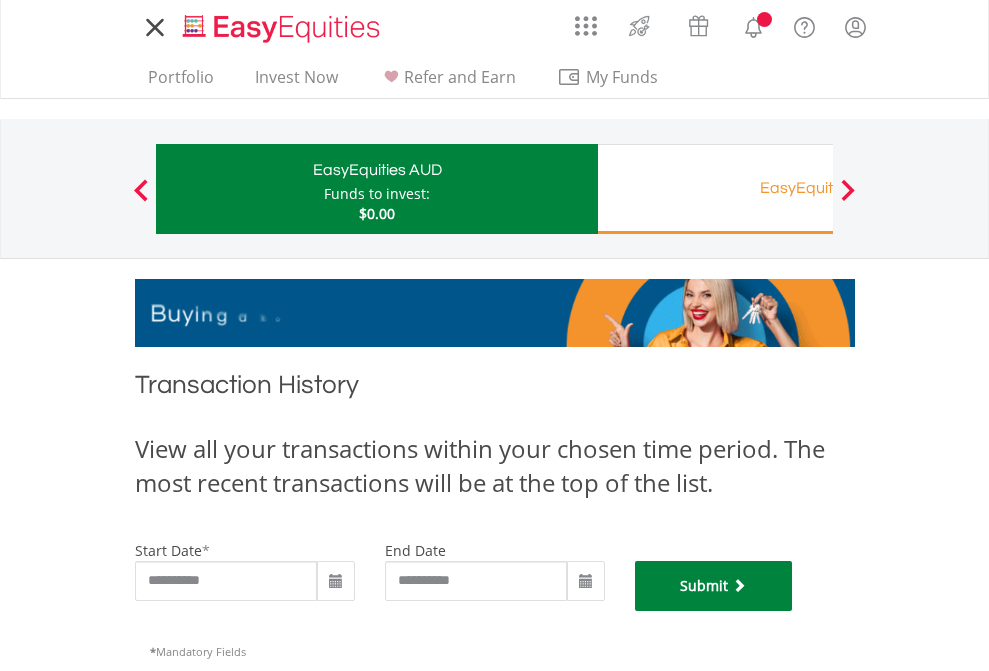 click on "Submit" at bounding box center (714, 586) 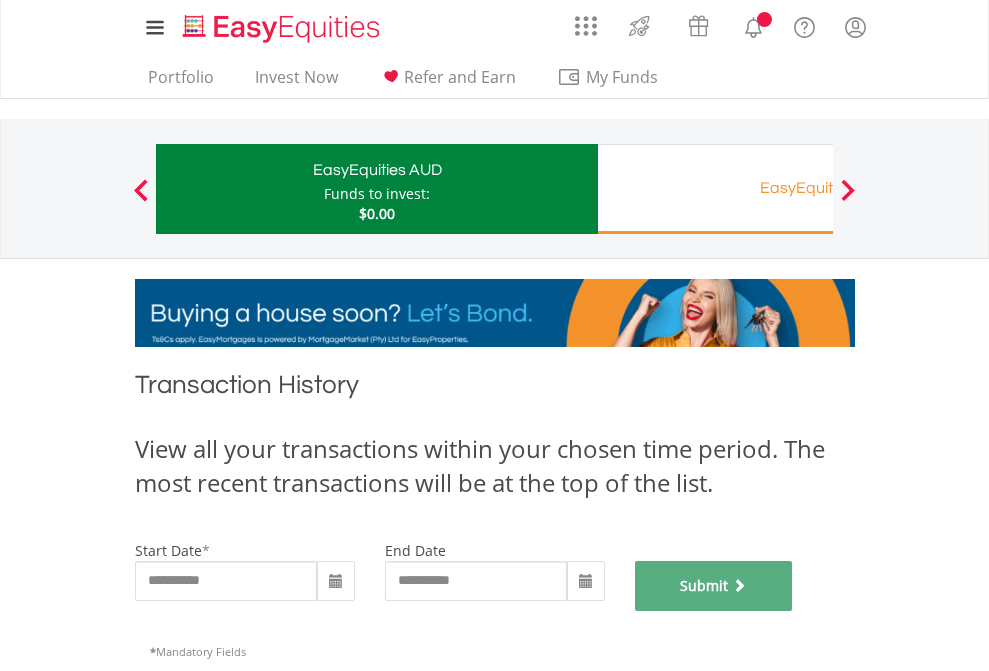 scroll, scrollTop: 811, scrollLeft: 0, axis: vertical 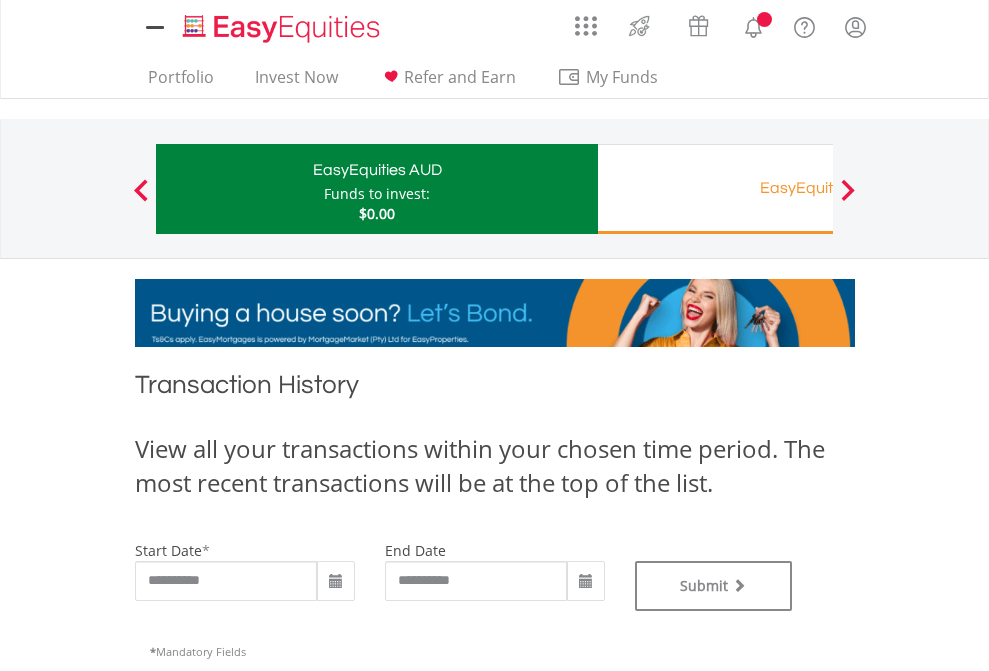 click on "EasyEquities RA" at bounding box center [818, 188] 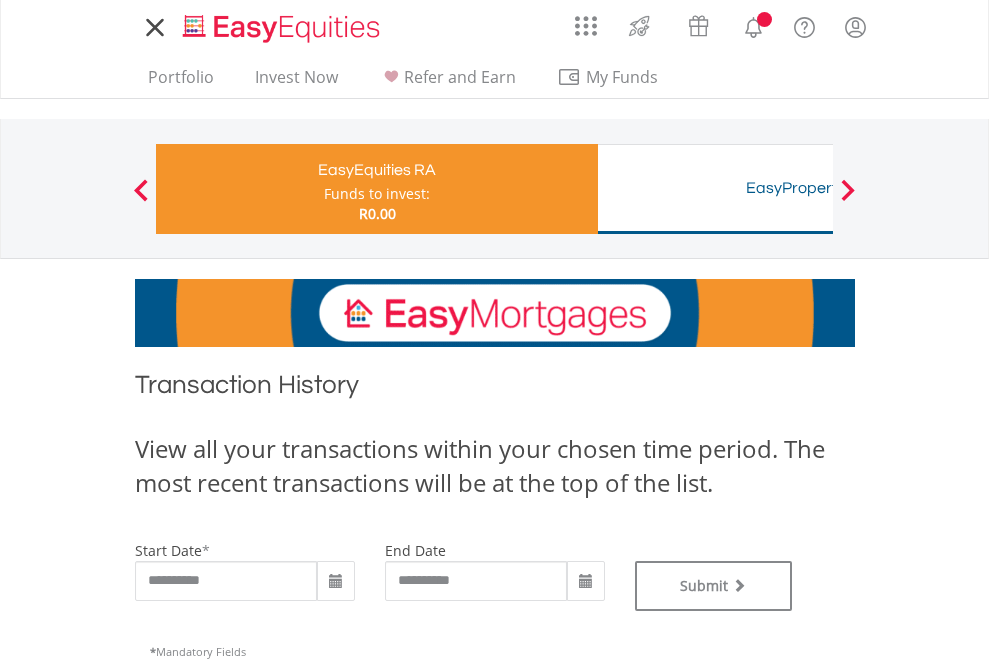 scroll, scrollTop: 0, scrollLeft: 0, axis: both 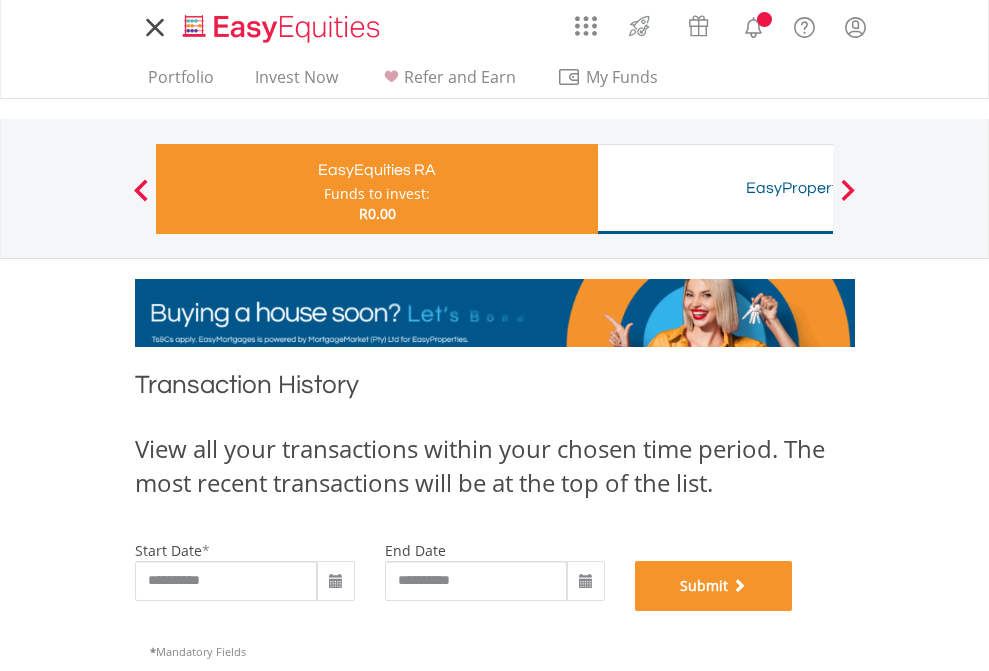 click on "Submit" at bounding box center [714, 586] 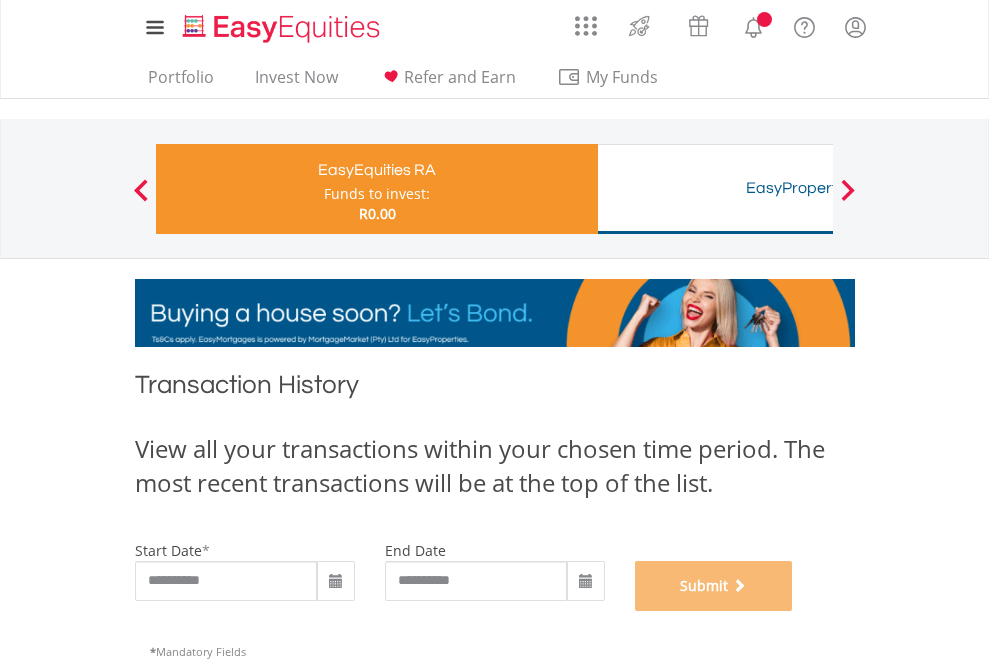 scroll, scrollTop: 811, scrollLeft: 0, axis: vertical 